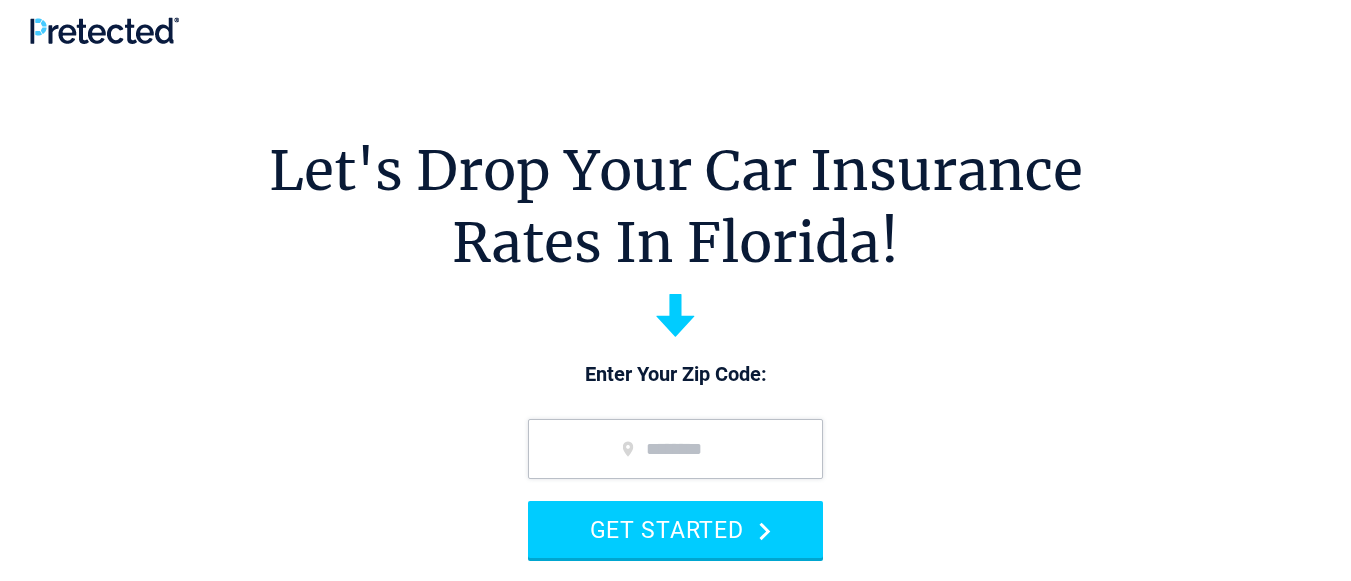 scroll, scrollTop: 0, scrollLeft: 0, axis: both 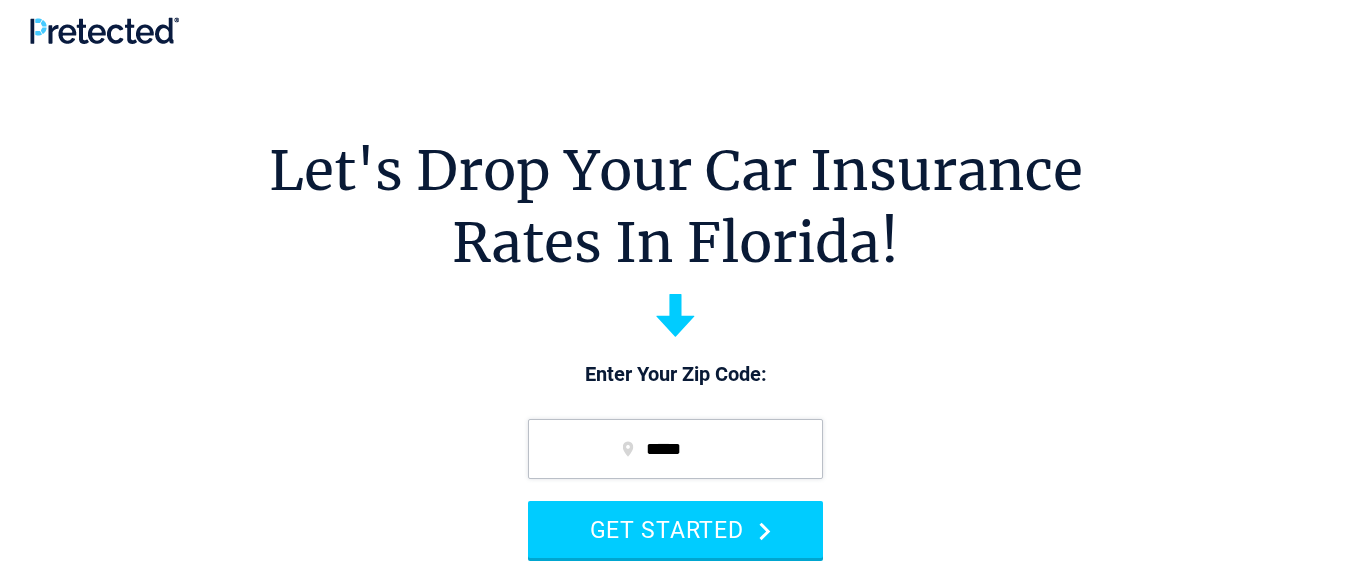type on "*****" 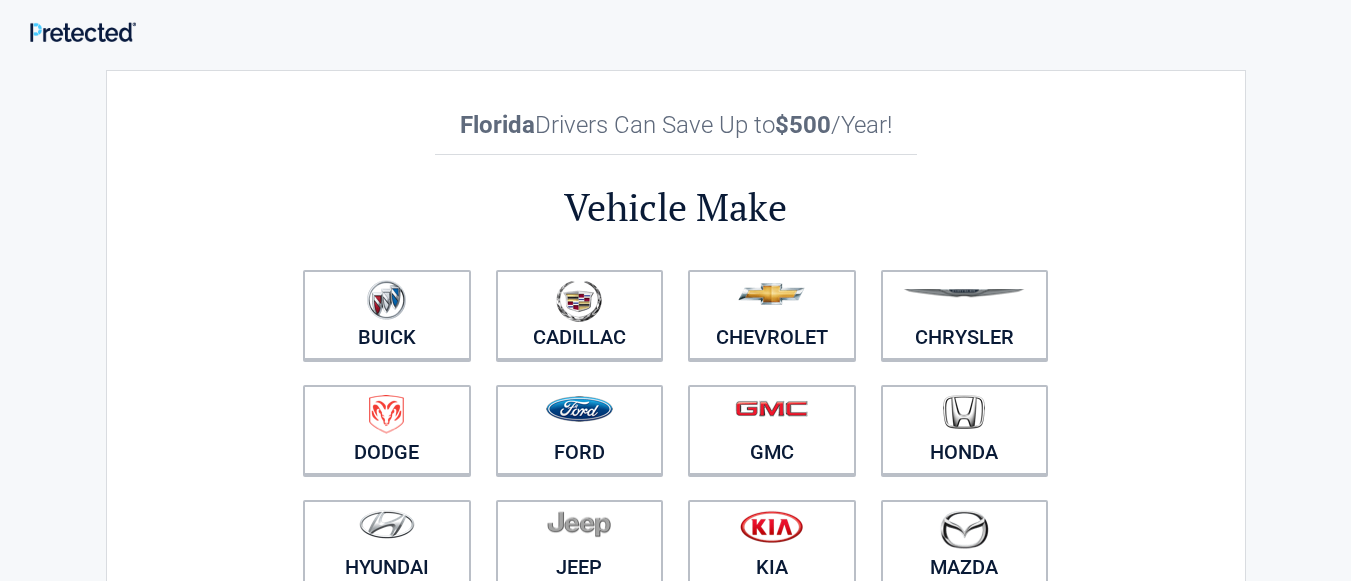 scroll, scrollTop: 0, scrollLeft: 0, axis: both 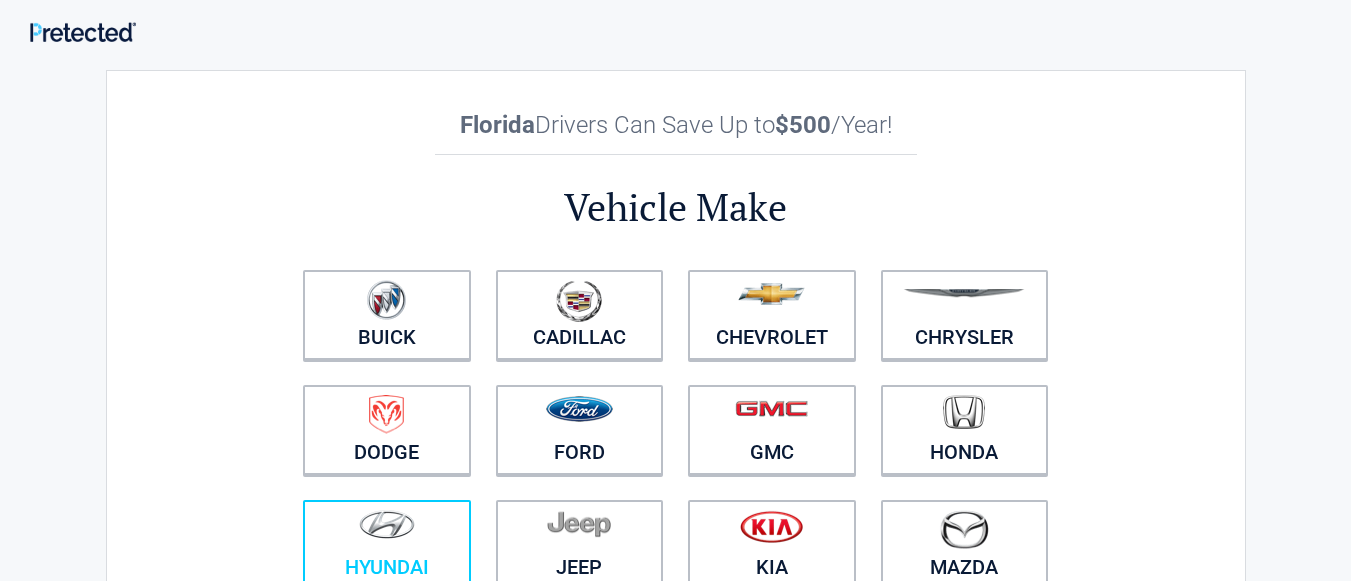 click at bounding box center [387, 532] 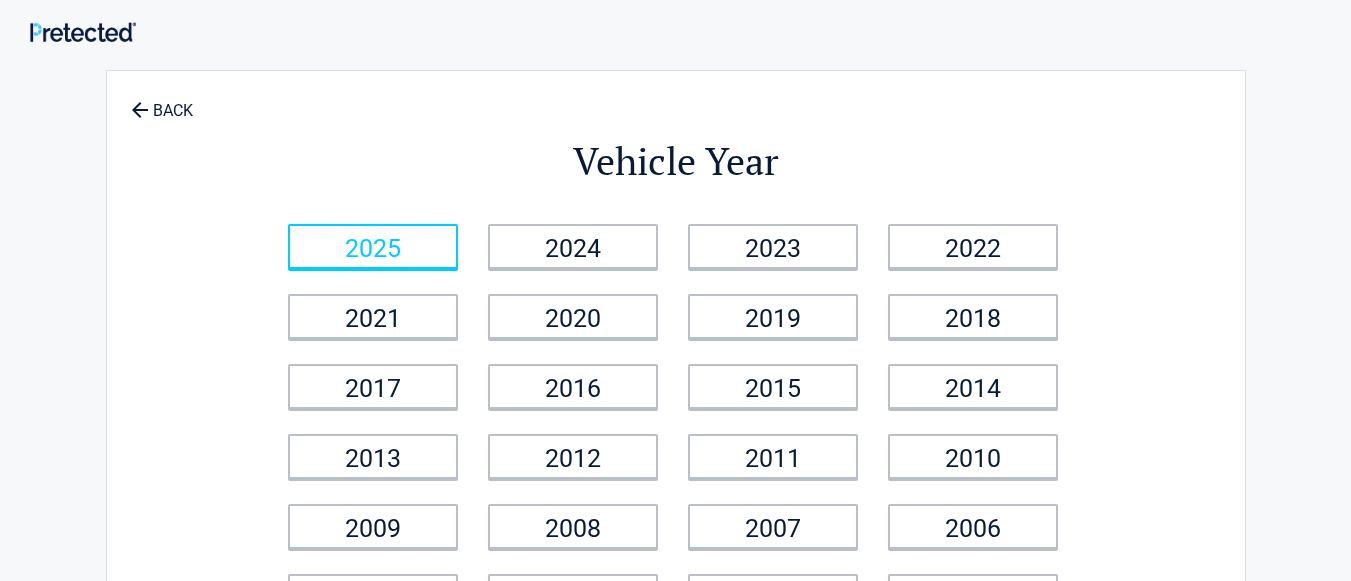 click on "2025" at bounding box center [373, 246] 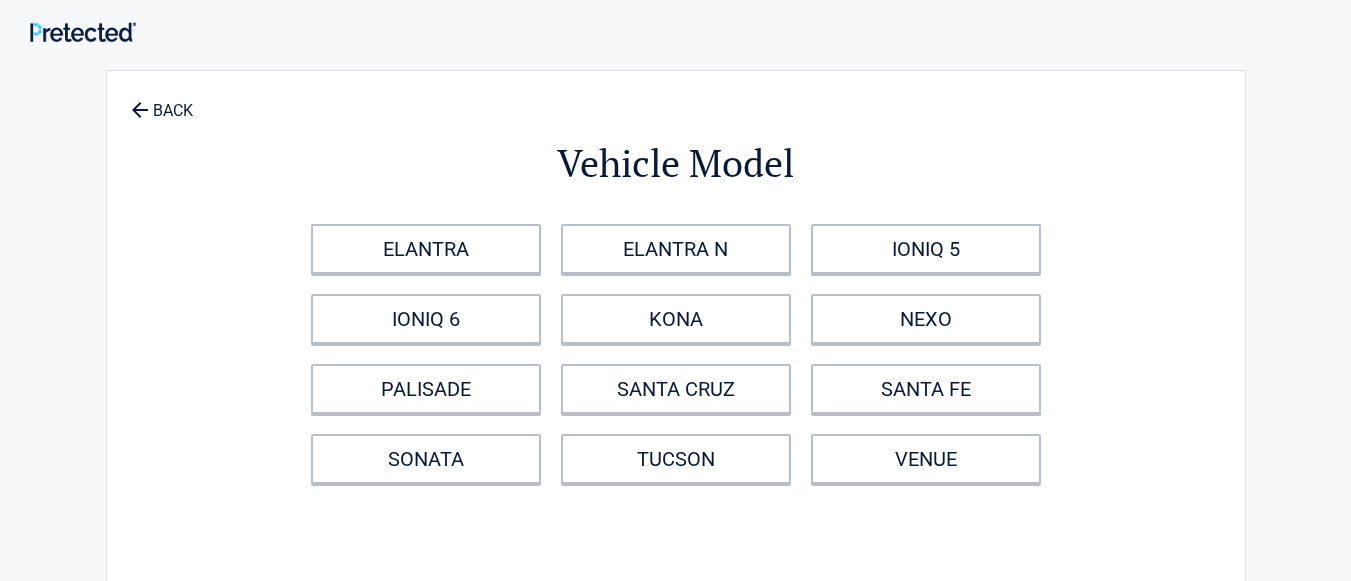 click on "ELANTRA" at bounding box center (426, 249) 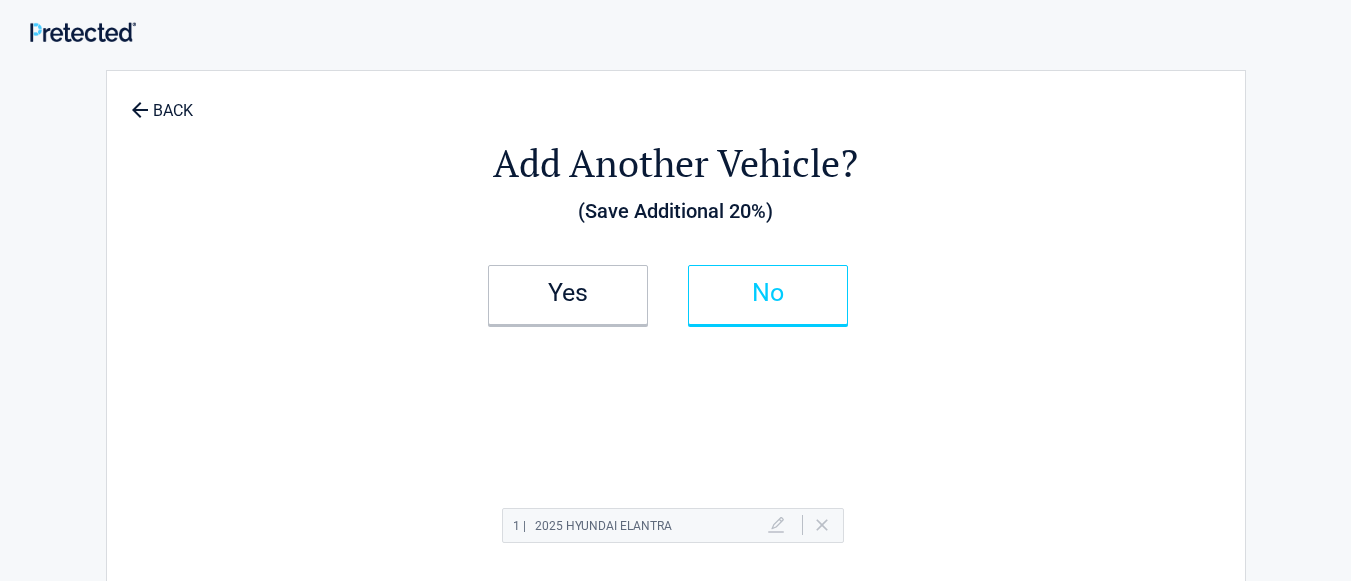 click on "No" at bounding box center (768, 293) 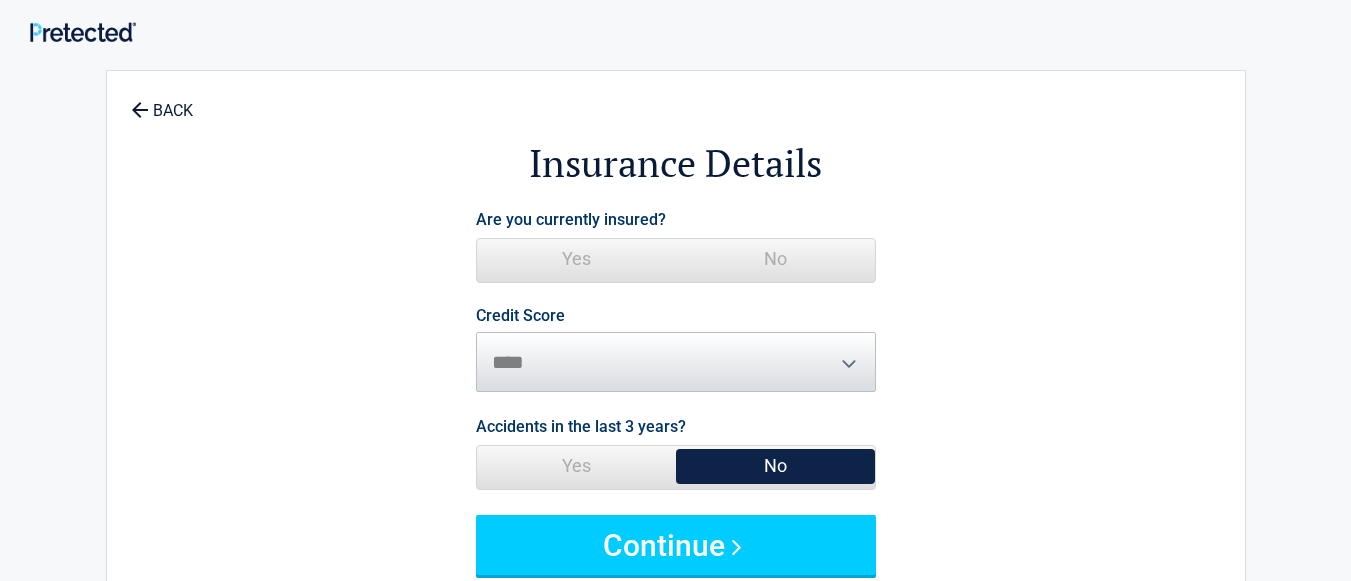 click on "Yes" at bounding box center (576, 259) 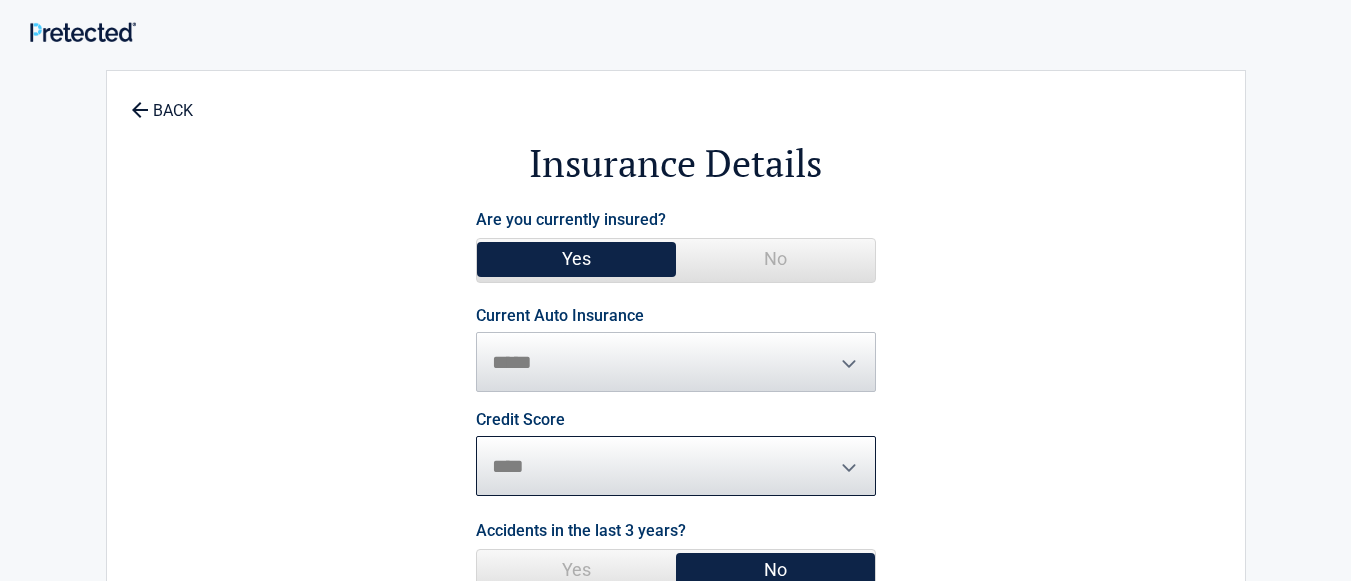 click on "*********
****
*******
****" at bounding box center (676, 466) 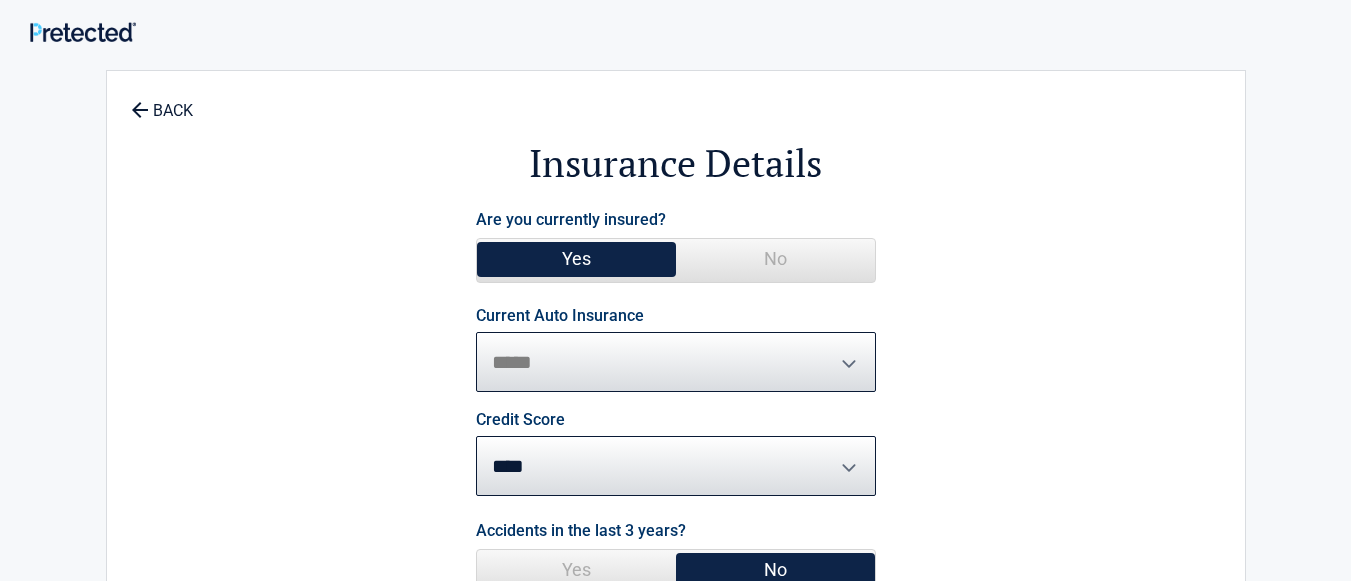 click on "**********" at bounding box center [676, 362] 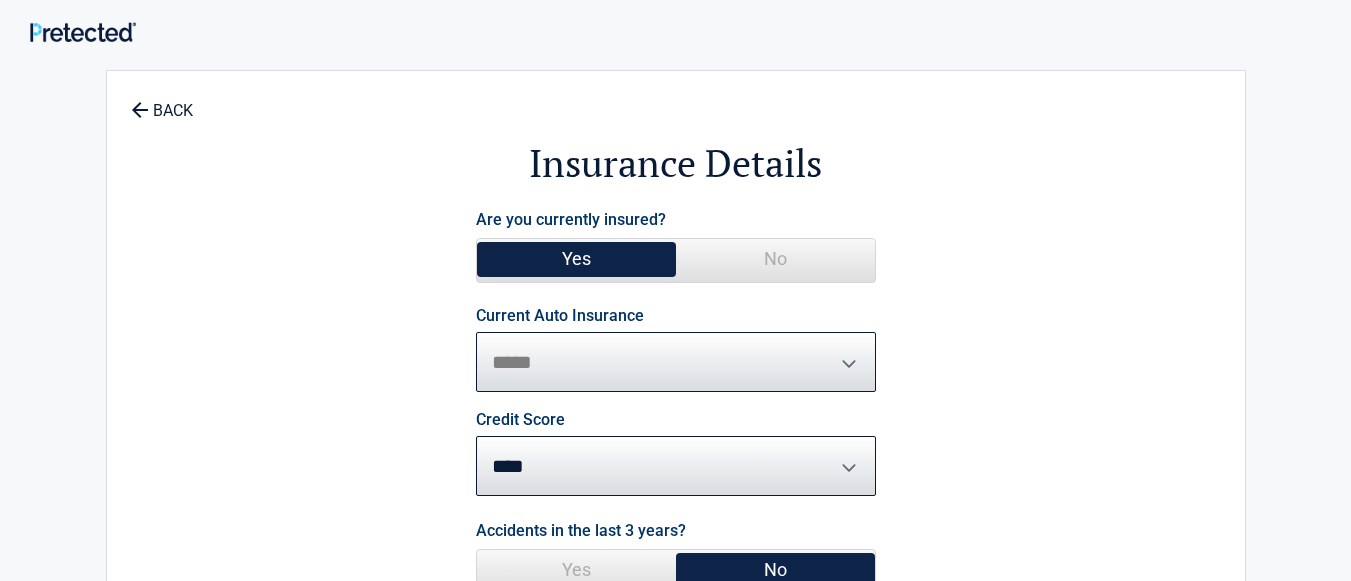 select on "**********" 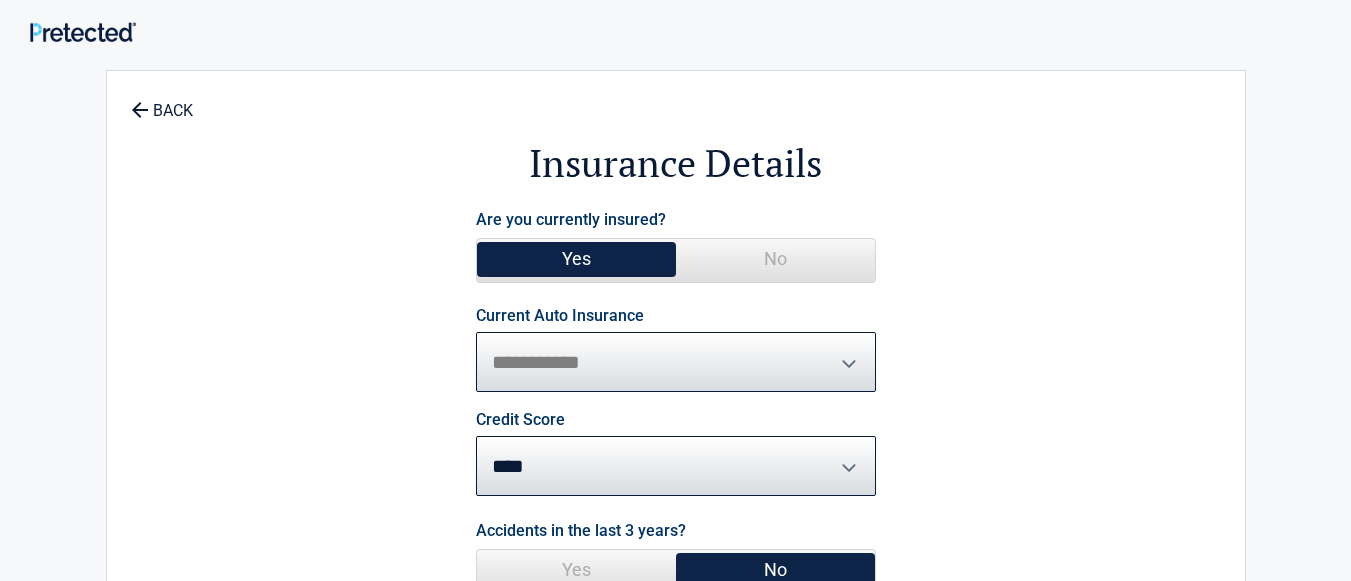 click on "**********" at bounding box center (676, 362) 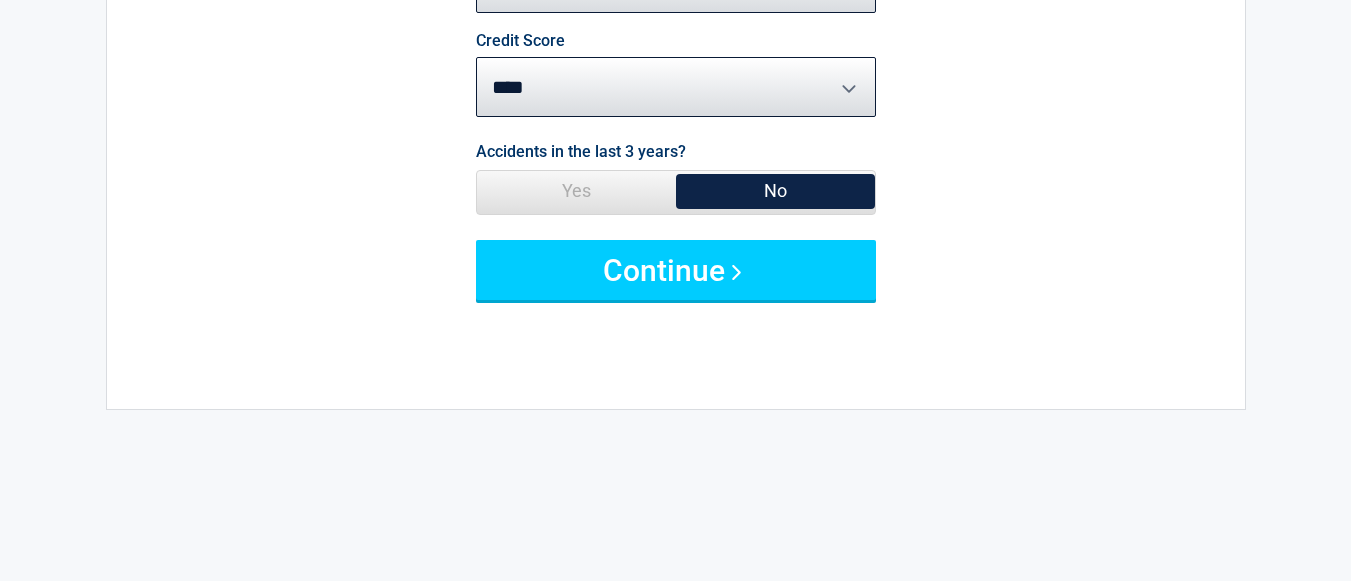 scroll, scrollTop: 389, scrollLeft: 0, axis: vertical 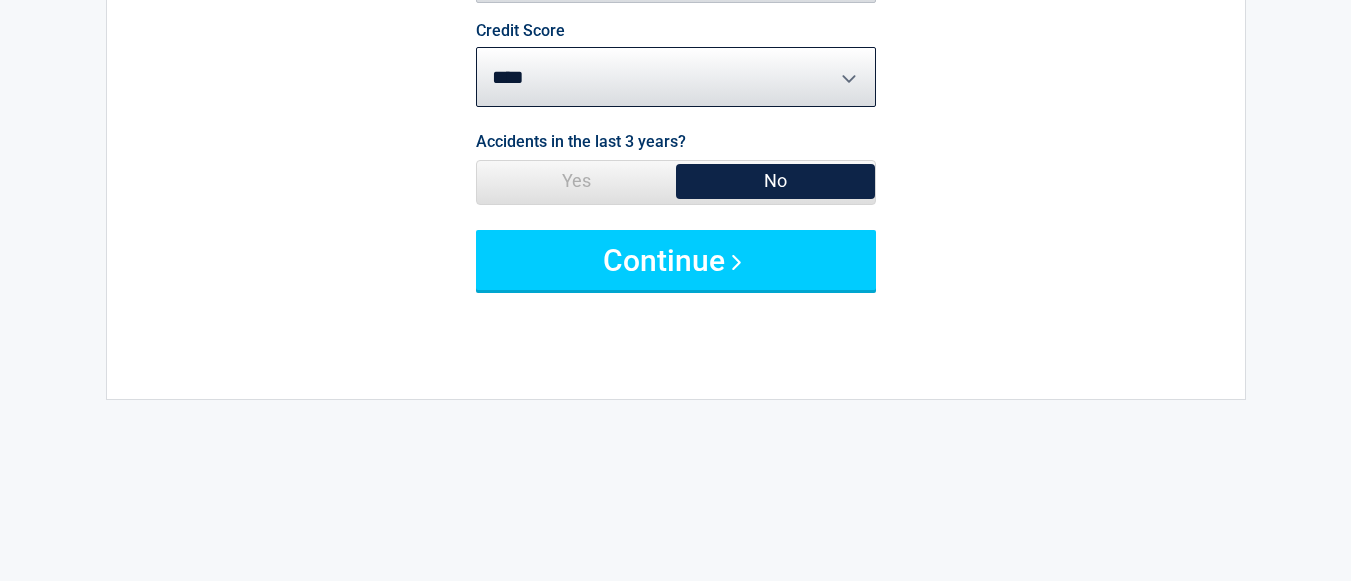 click on "Yes" at bounding box center (576, 181) 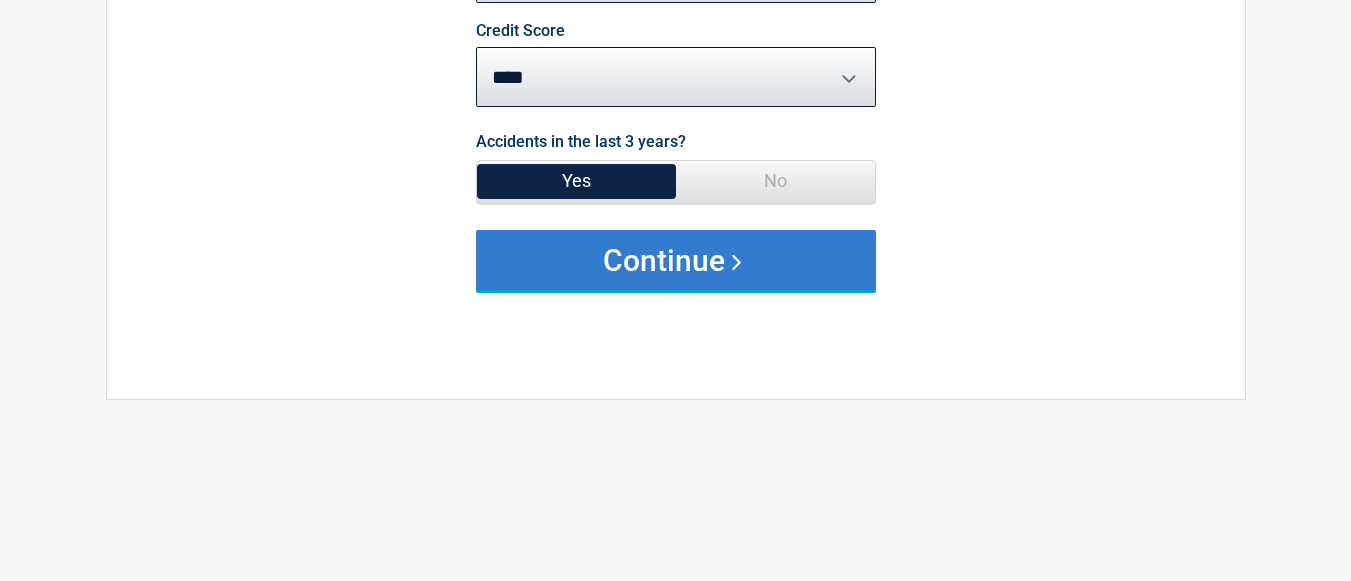 click on "Continue" at bounding box center [676, 260] 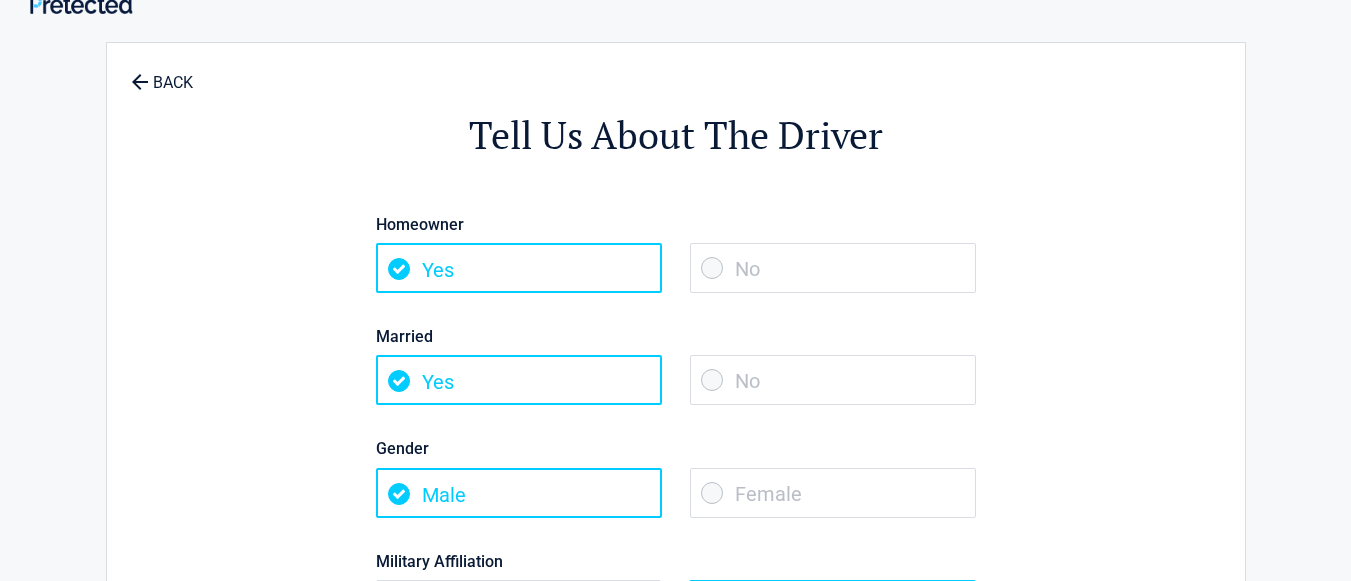 scroll, scrollTop: 0, scrollLeft: 0, axis: both 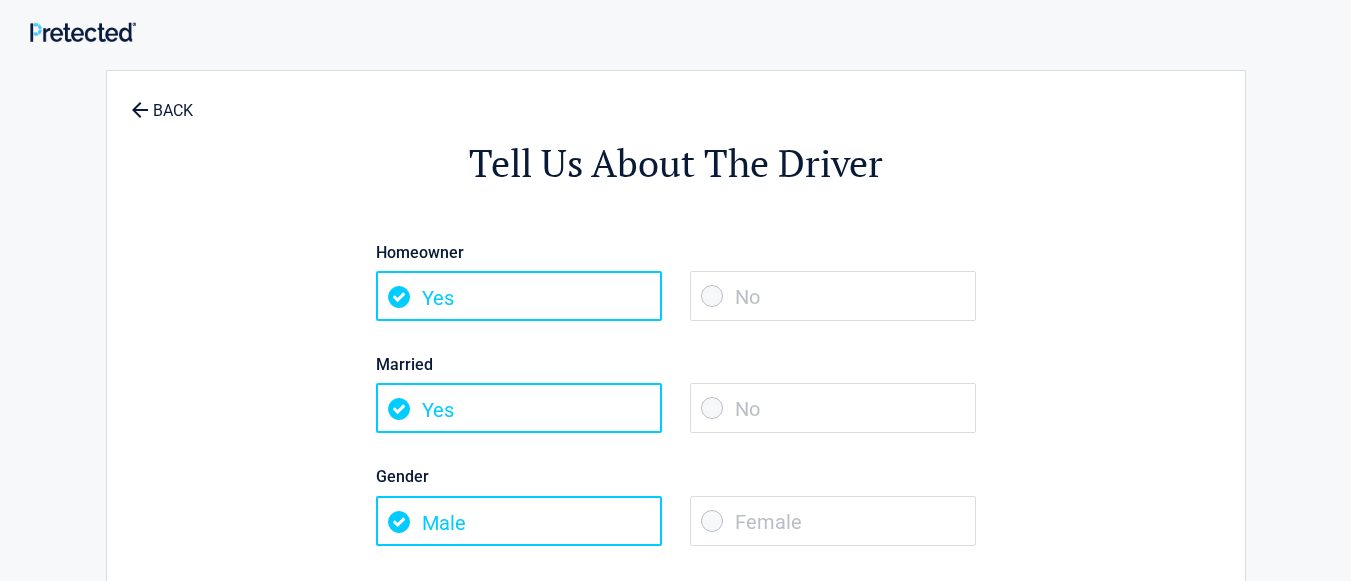 click on "No" at bounding box center [833, 408] 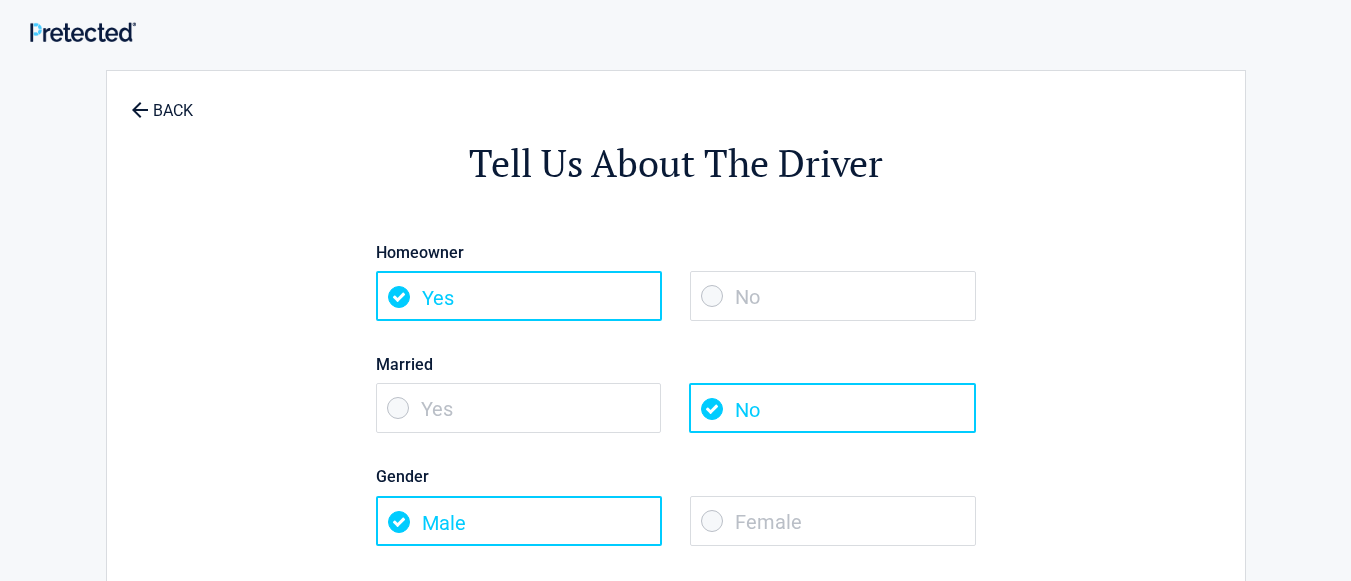 click on "Female" at bounding box center (833, 521) 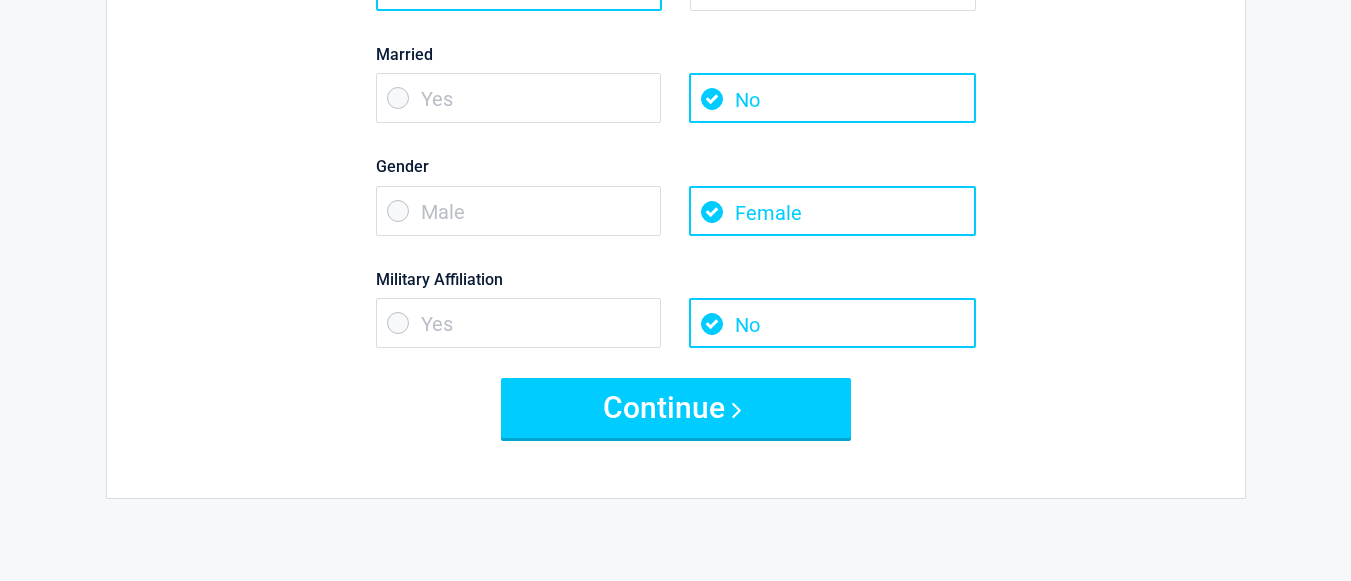 scroll, scrollTop: 320, scrollLeft: 0, axis: vertical 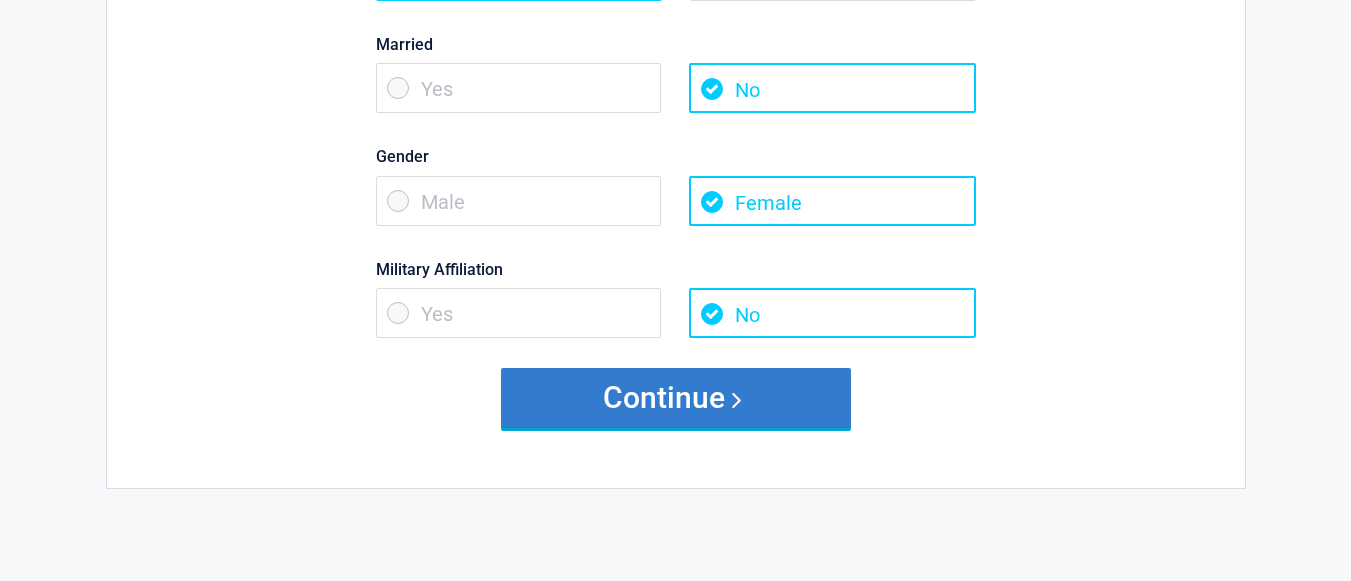 click on "Continue" at bounding box center [676, 398] 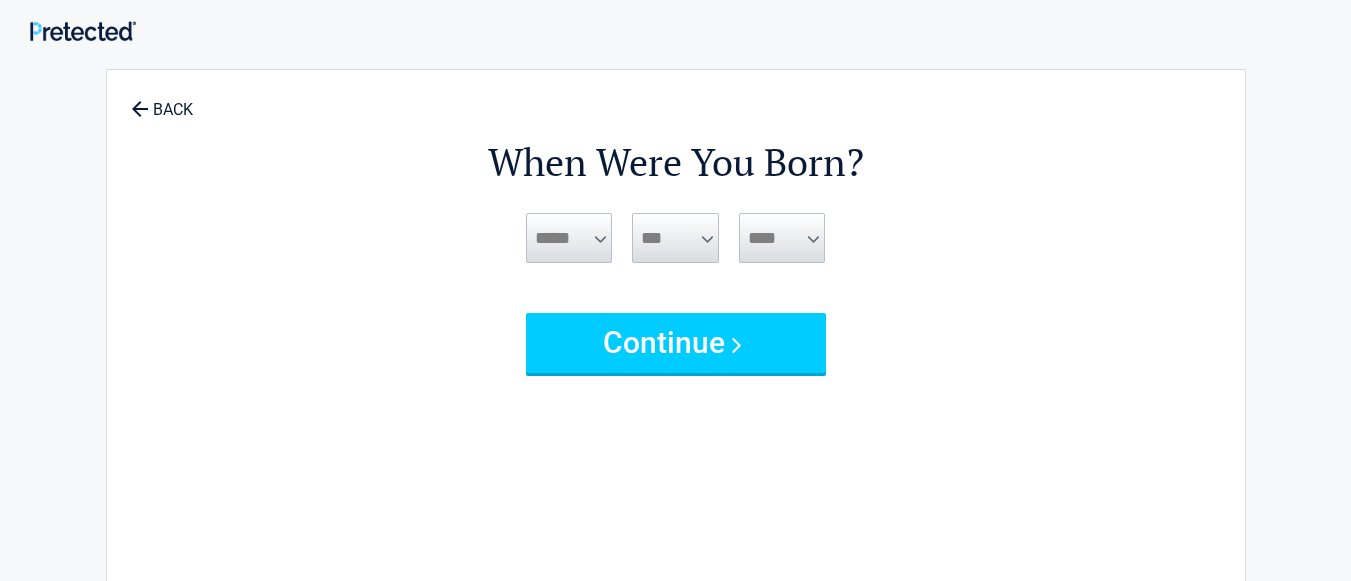 scroll, scrollTop: 0, scrollLeft: 0, axis: both 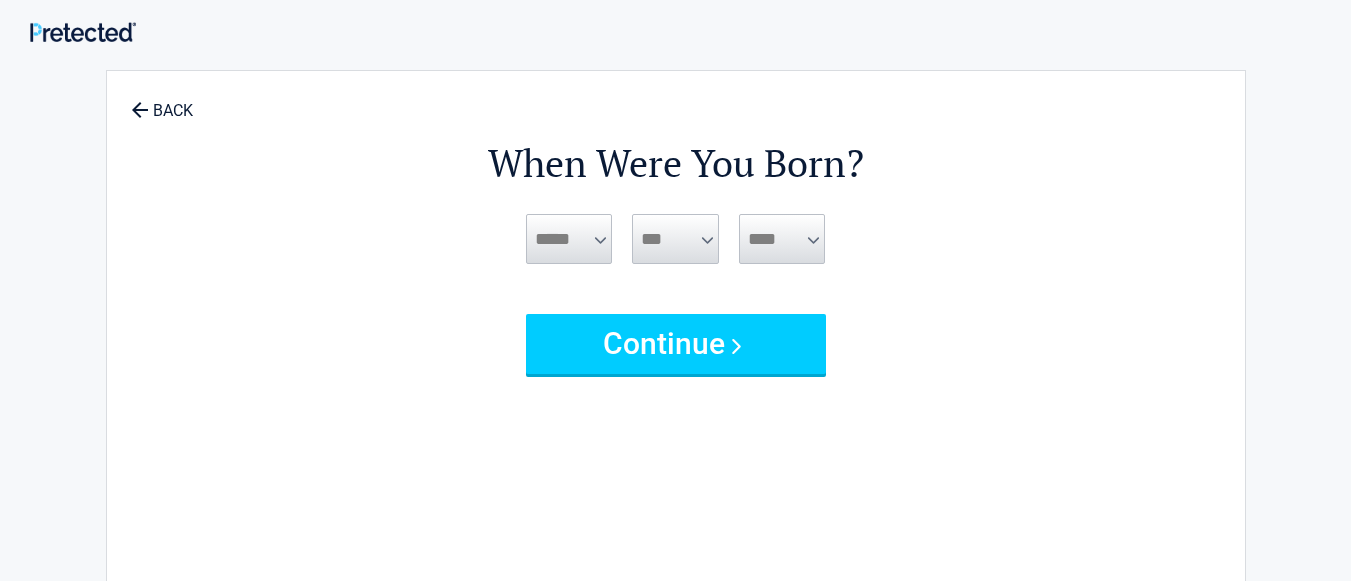 click on "*****
***
***
***
***
***
***
***
***
***
***
***
***" at bounding box center (569, 239) 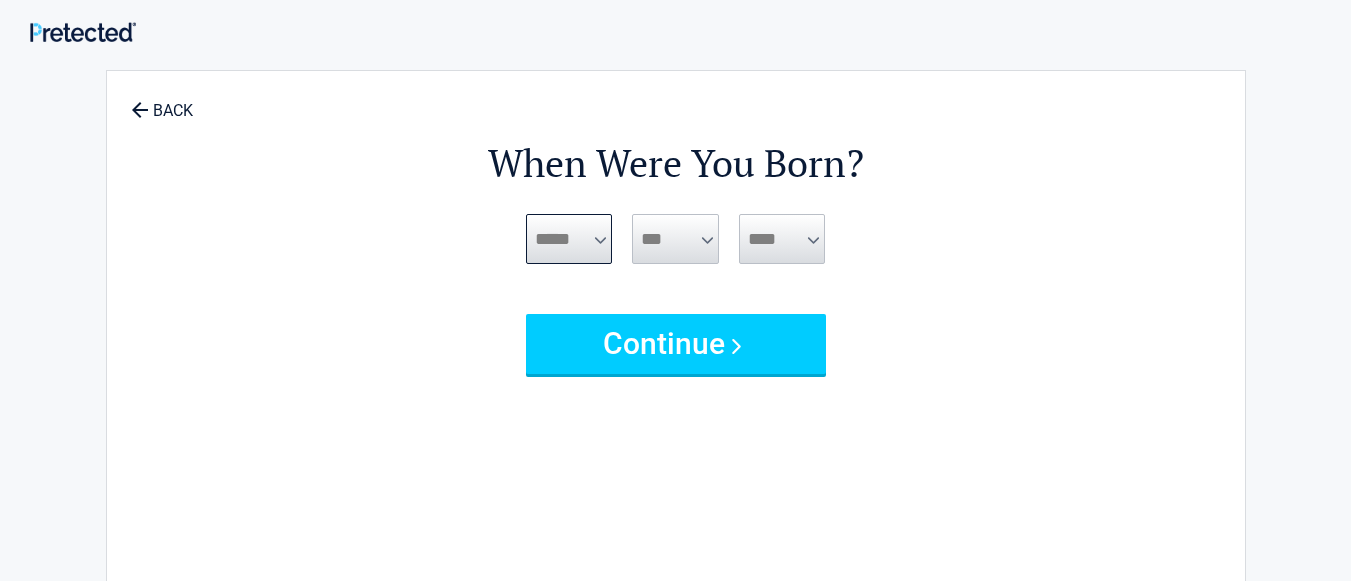 click on "*****
***
***
***
***
***
***
***
***
***
***
***
***" at bounding box center [569, 239] 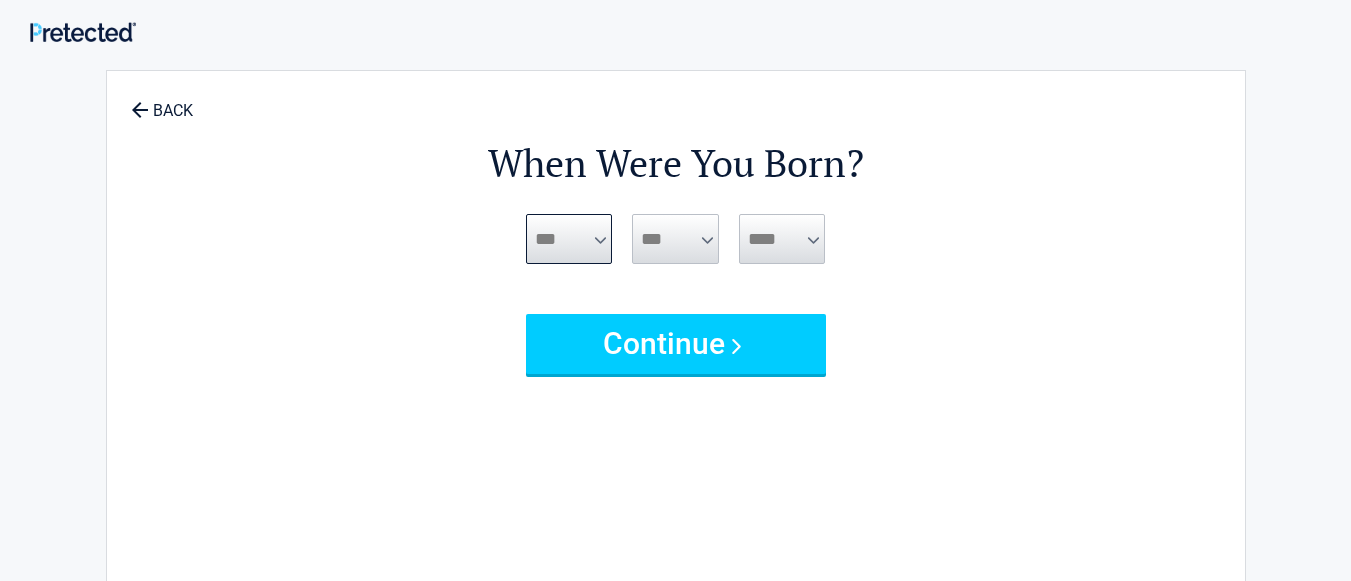 click on "*****
***
***
***
***
***
***
***
***
***
***
***
***" at bounding box center (569, 239) 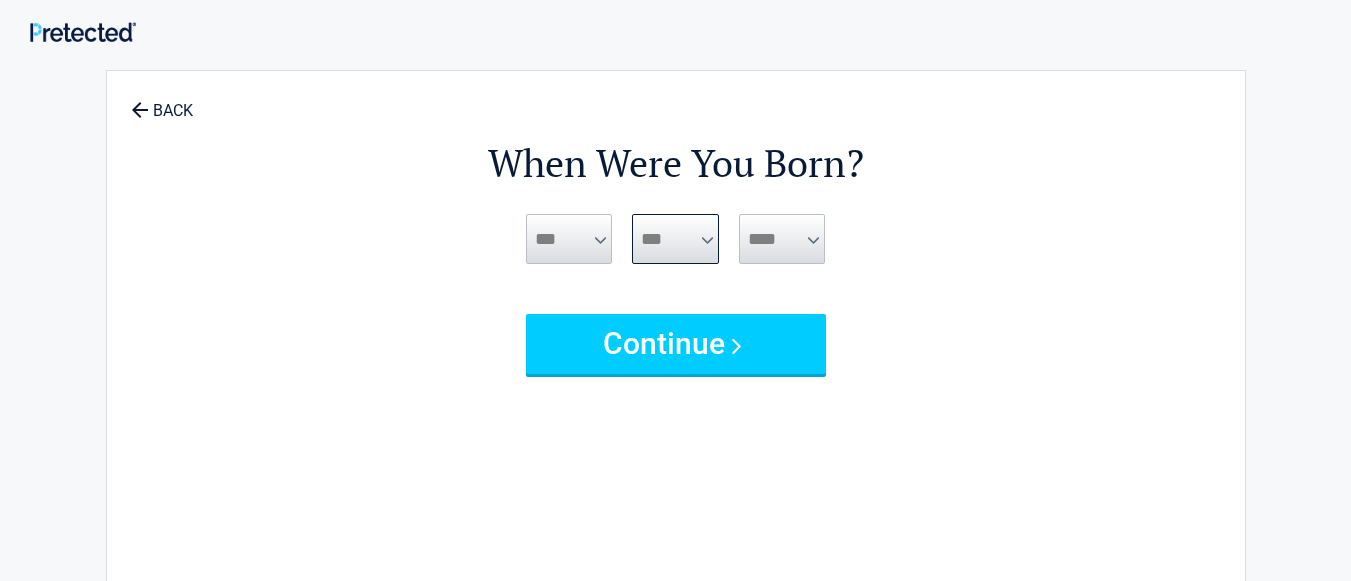 click on "*** * * * * * * * * * ** ** ** ** ** ** ** ** ** ** ** ** ** ** ** ** ** ** ** ** ** **" at bounding box center (675, 239) 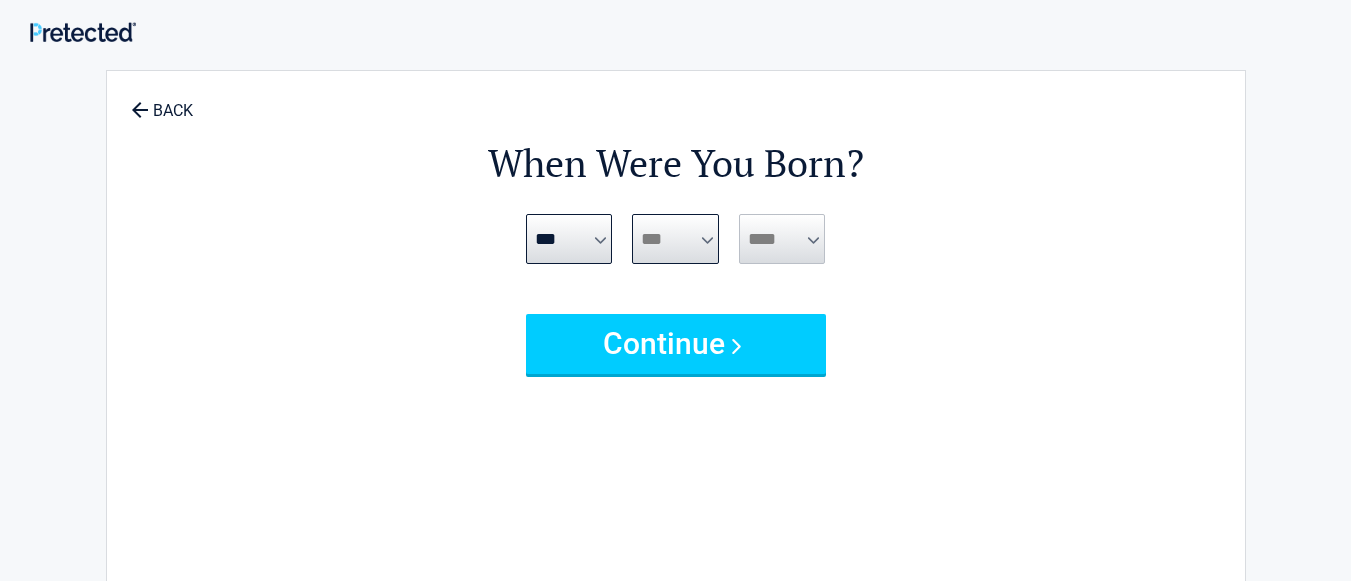 select on "**" 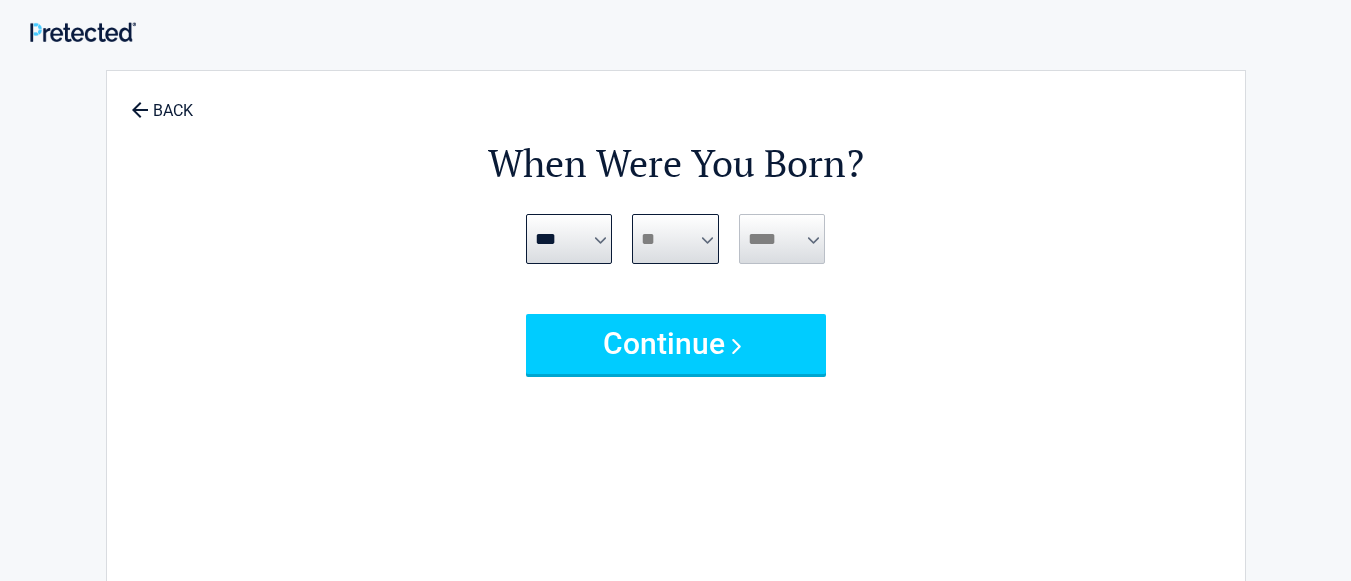 click on "*** * * * * * * * * * ** ** ** ** ** ** ** ** ** ** ** ** ** ** ** ** ** ** ** ** ** **" at bounding box center (675, 239) 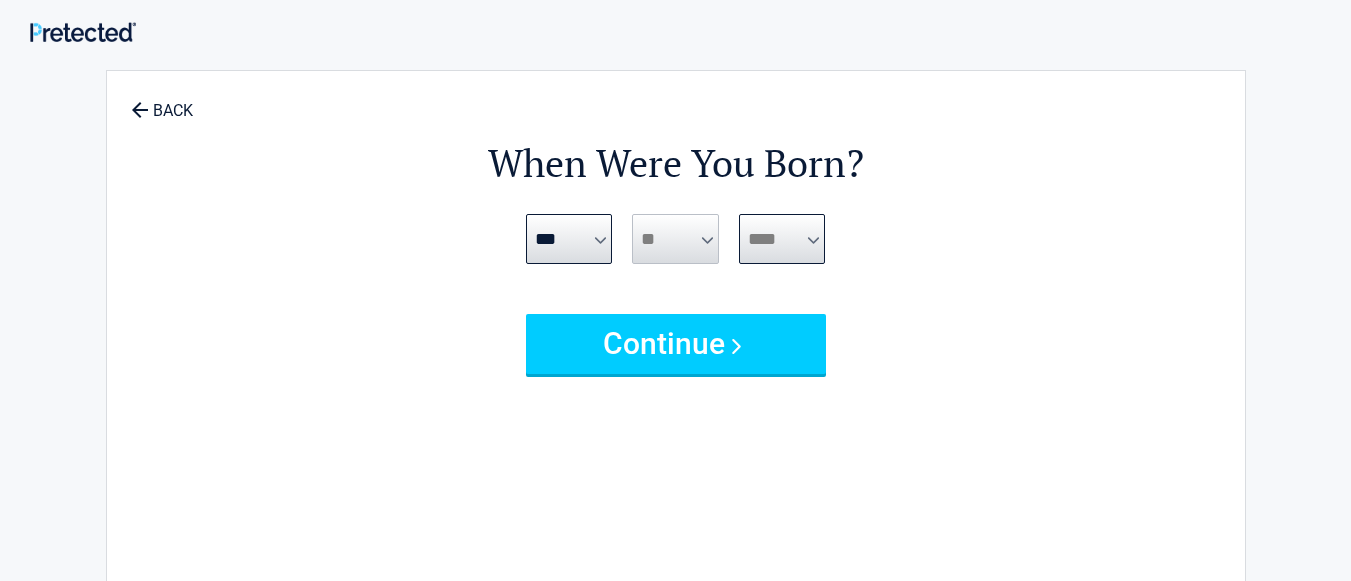 click on "****
****
****
****
****
****
****
****
****
****
****
****
****
****
****
****
****
****
****
****
****
****
****
****
****
****
****
****
****
****
****
****
****
****
****
****
****
****
****
****
****
****
****
****
****
****
****
****
****
****
****
****
****
****
****
****
****
****
****
****
****
****
****
****" at bounding box center (782, 239) 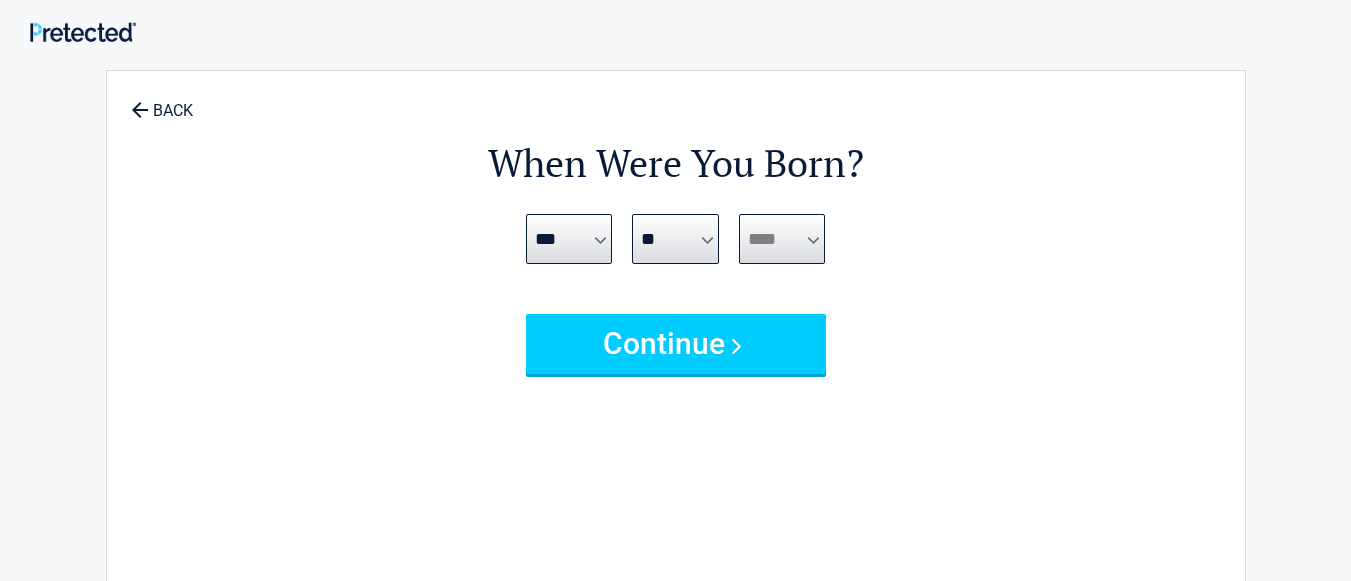 select on "****" 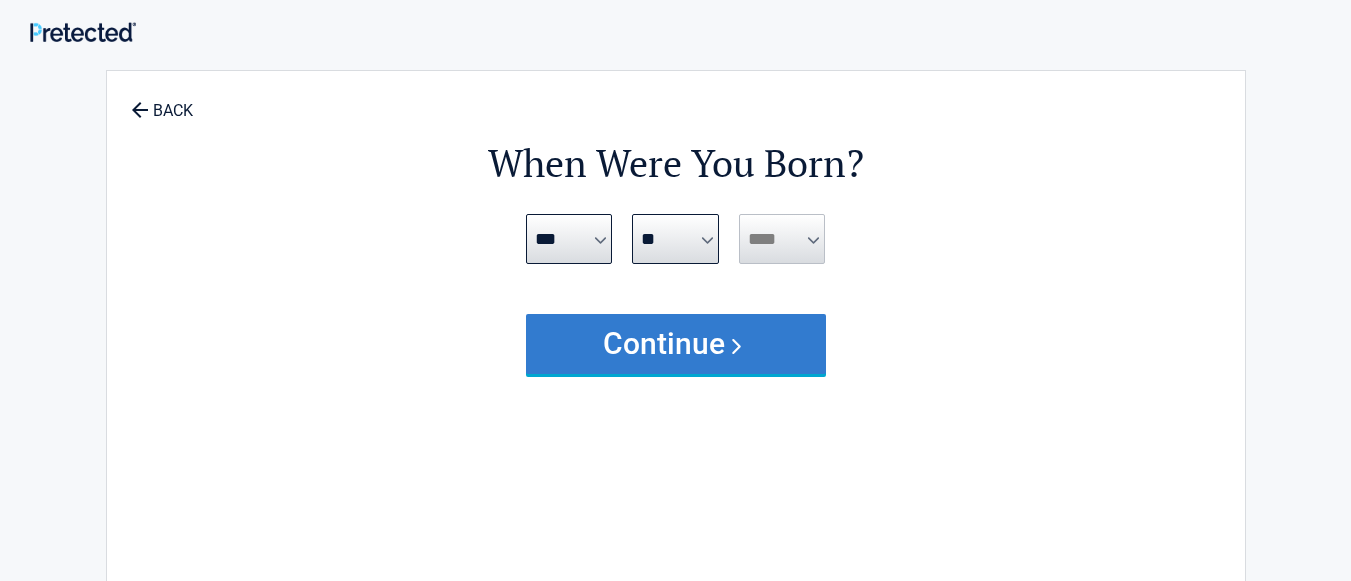 click on "Continue" at bounding box center (676, 344) 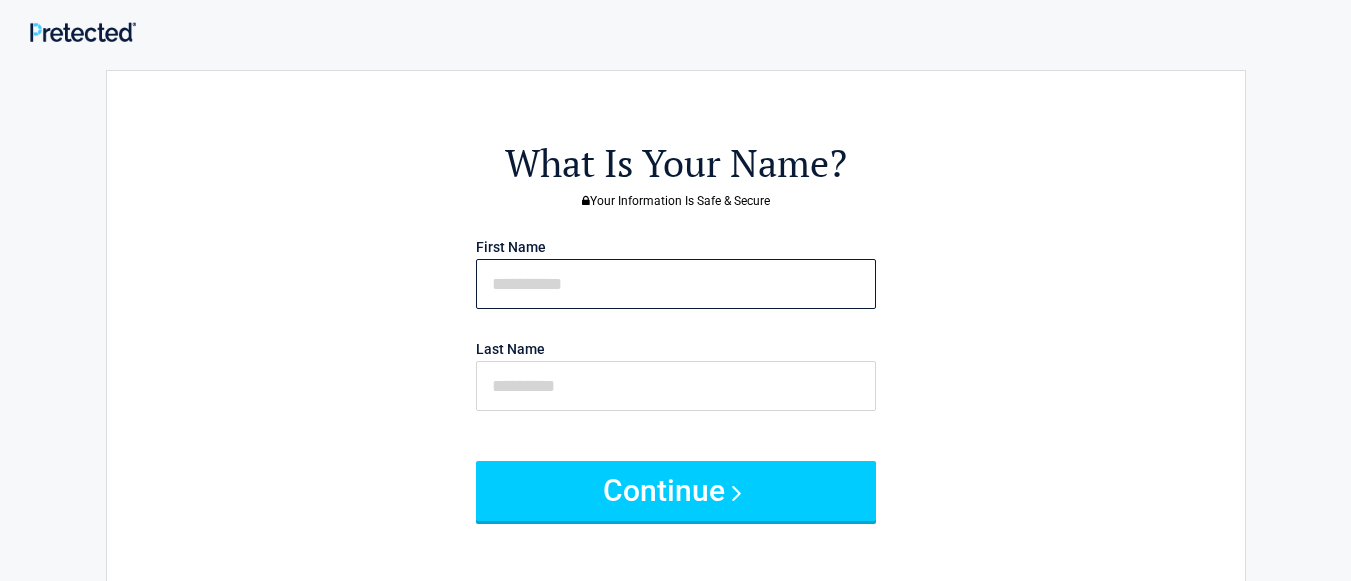 click at bounding box center (676, 284) 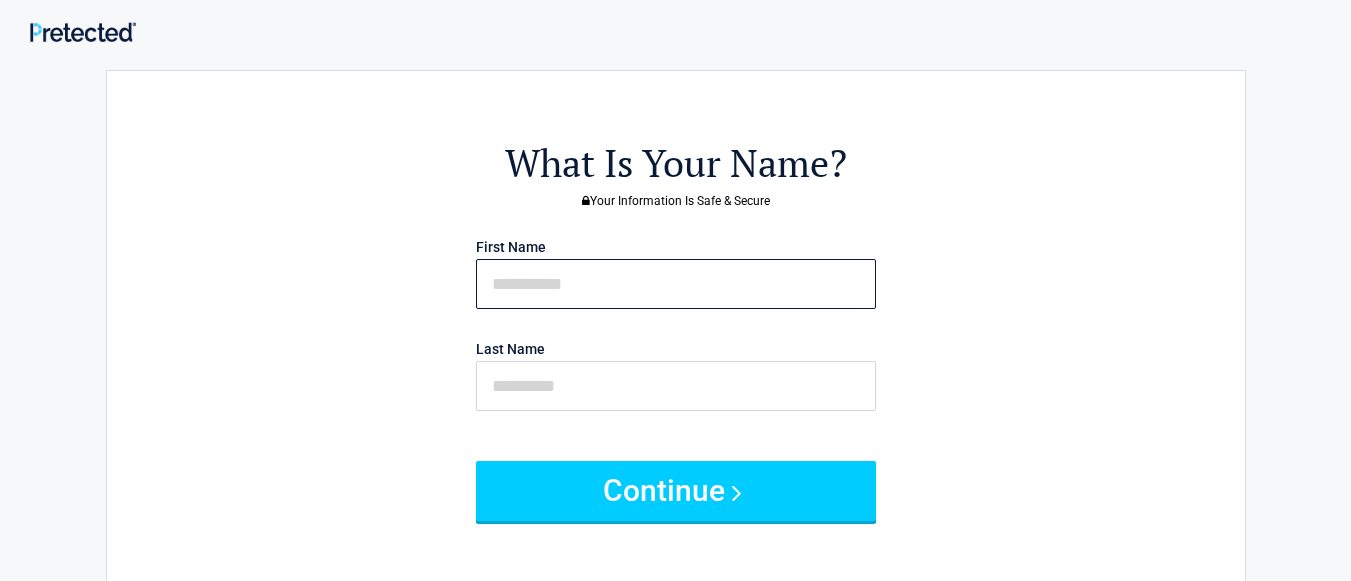 type on "*******" 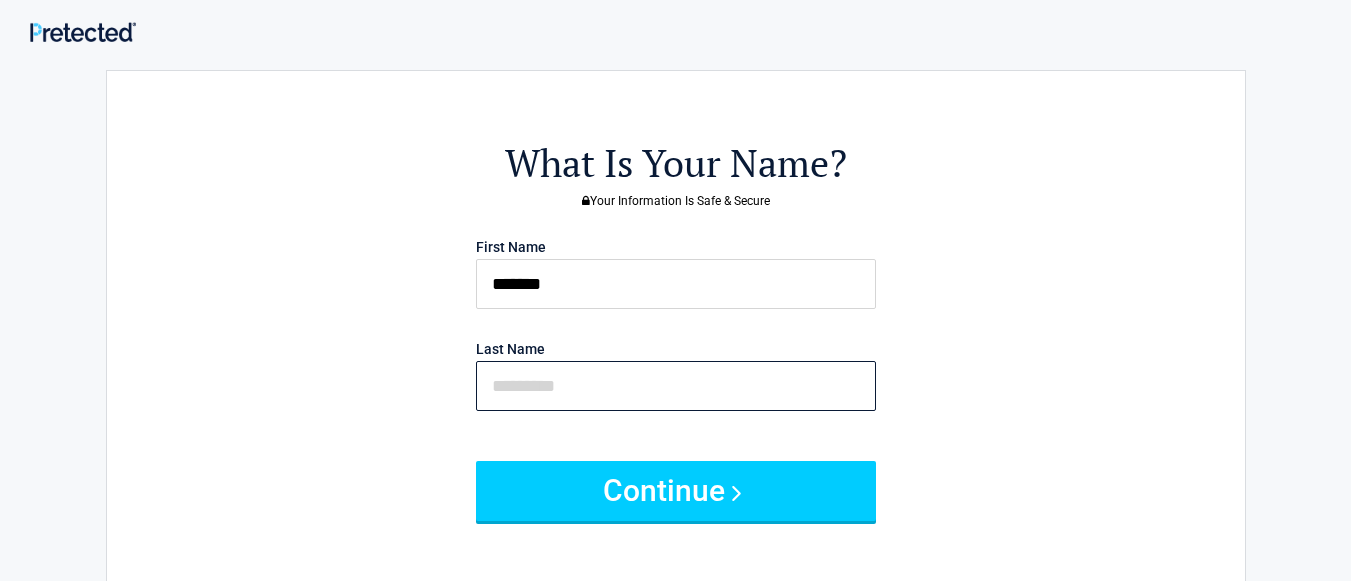 type on "*******" 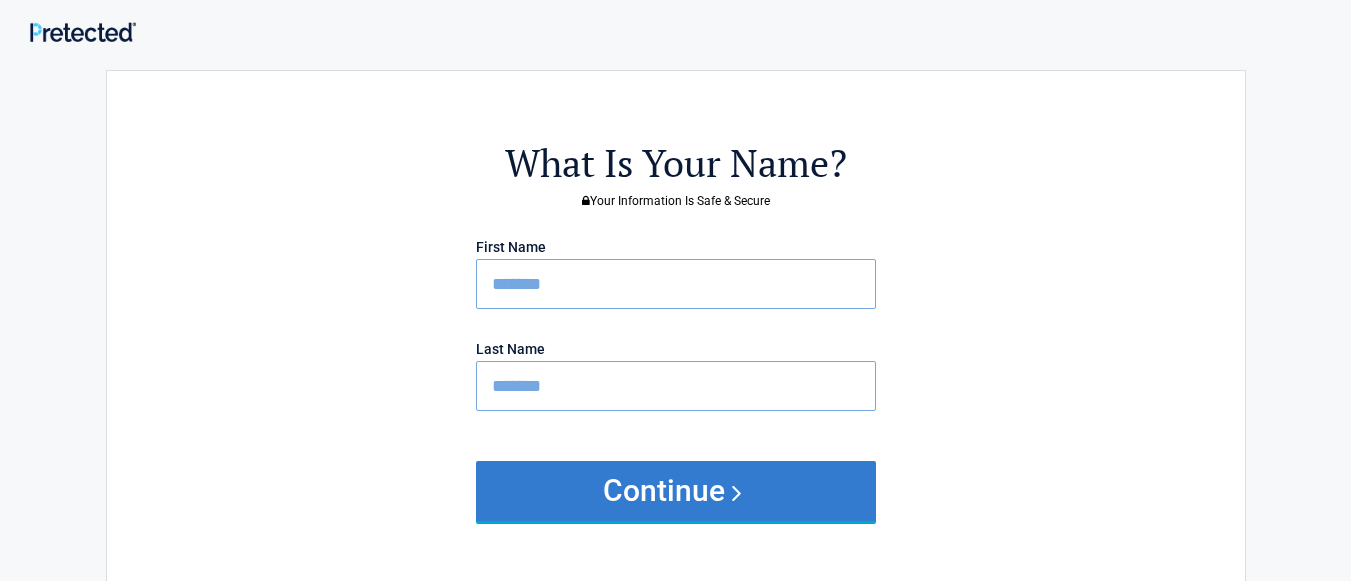 click on "Continue" at bounding box center [676, 491] 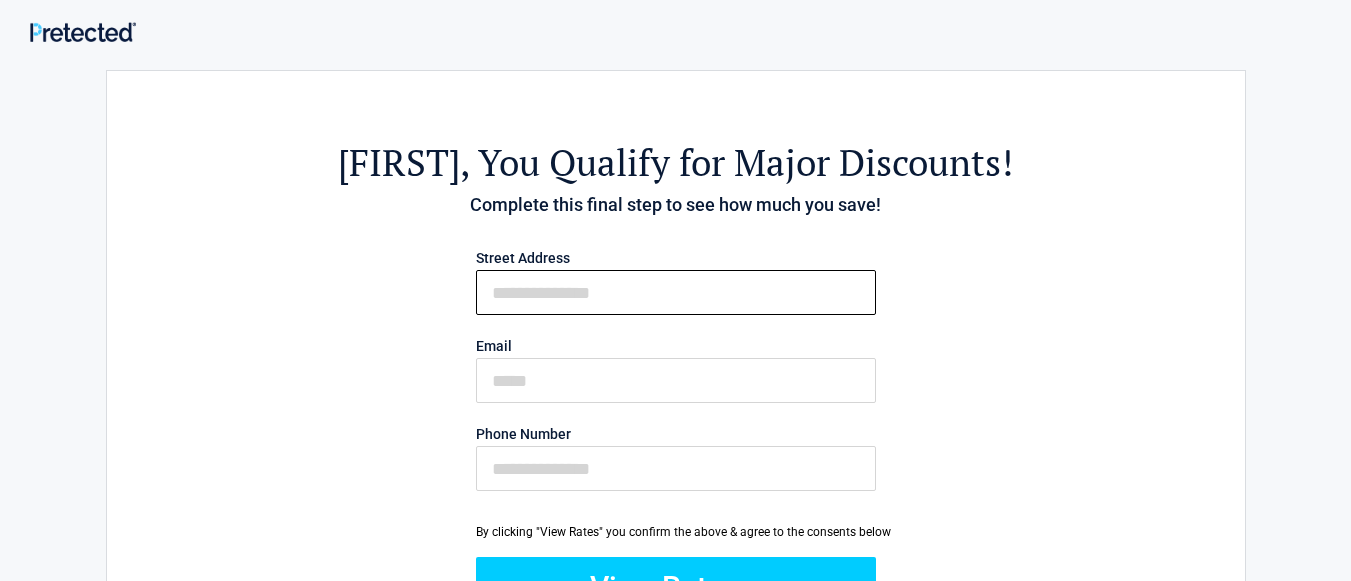 click on "First Name" at bounding box center [676, 292] 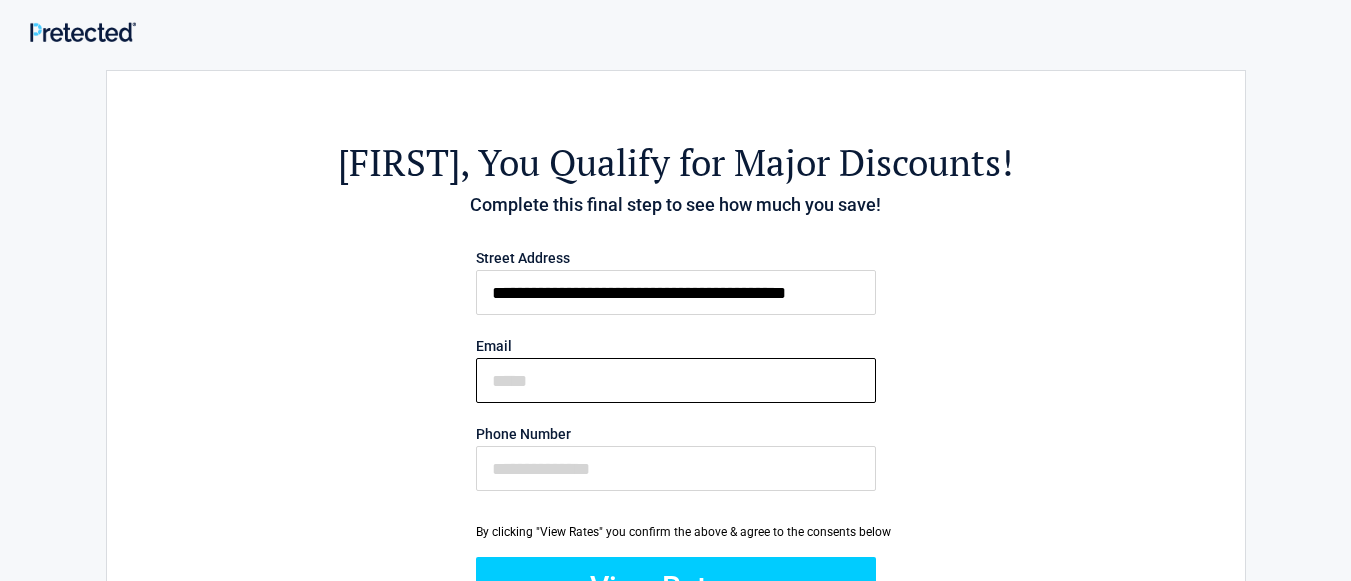 type on "**********" 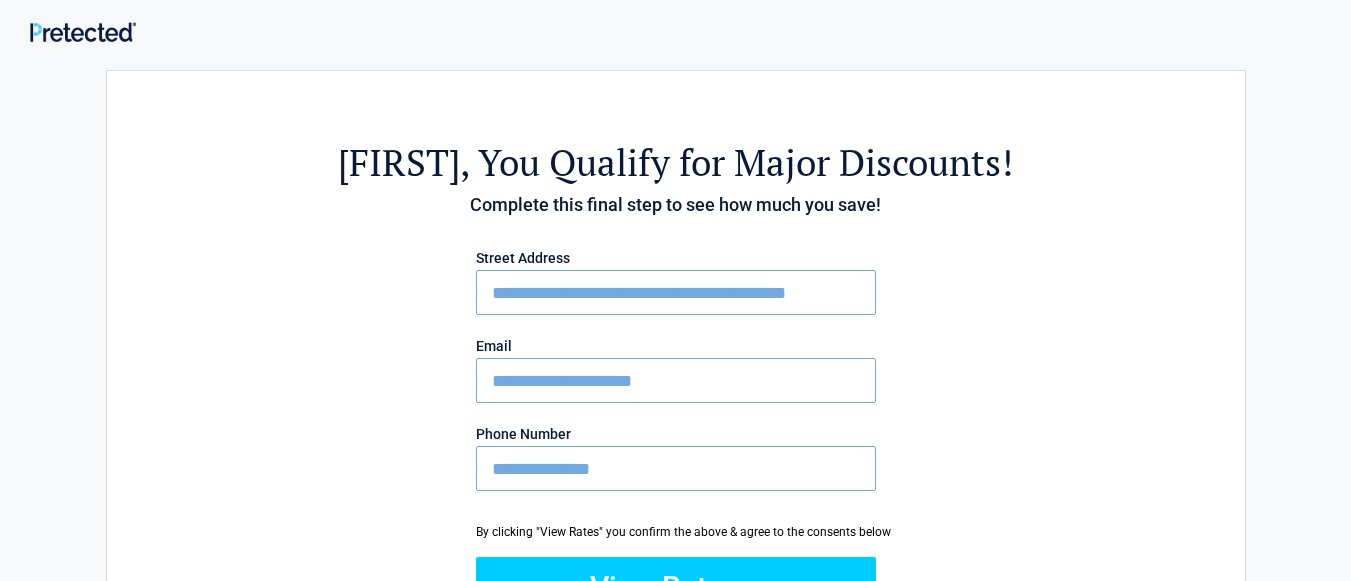 click on "**********" at bounding box center [676, 468] 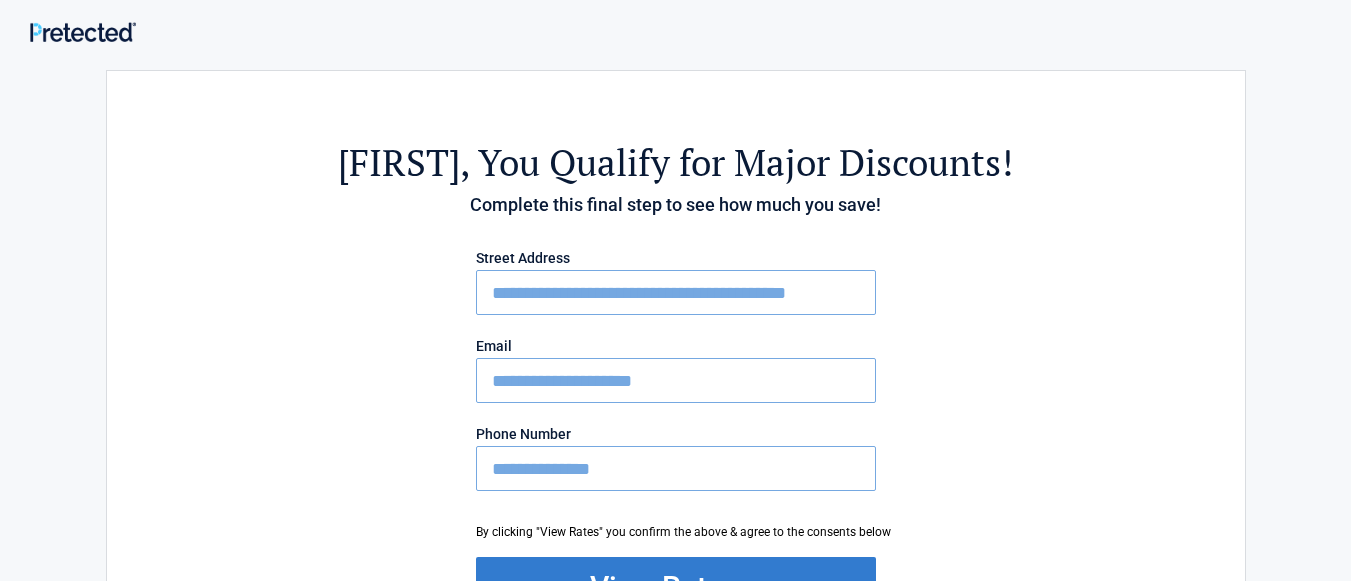 click on "View Rates" at bounding box center [676, 587] 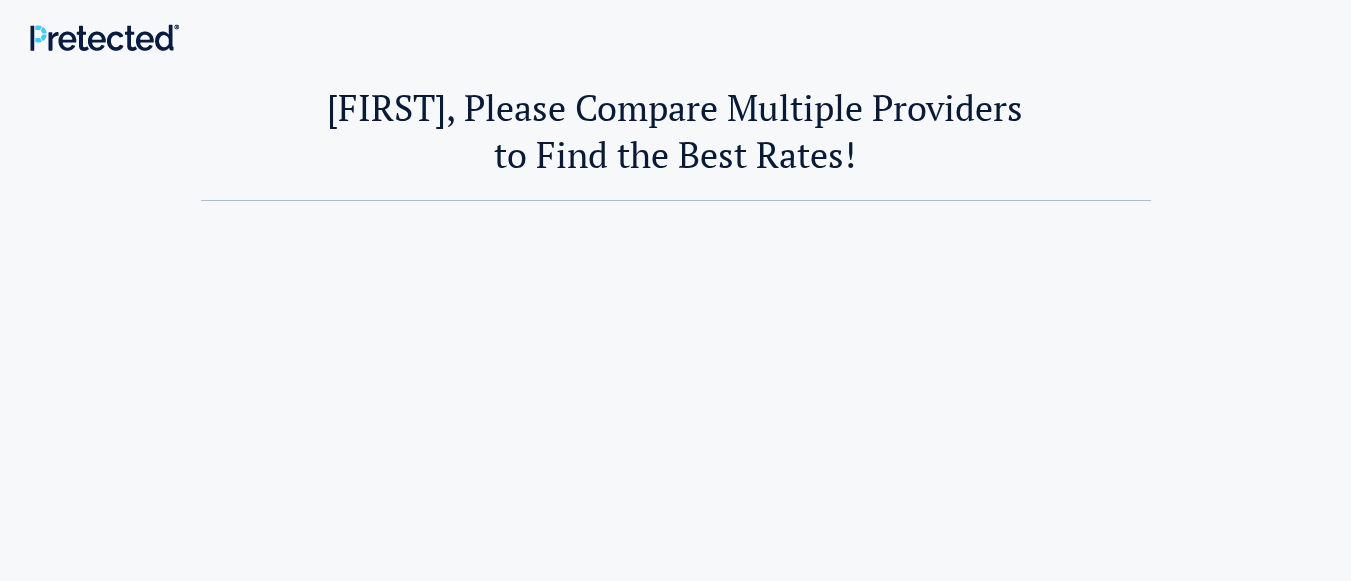 scroll, scrollTop: 0, scrollLeft: 0, axis: both 